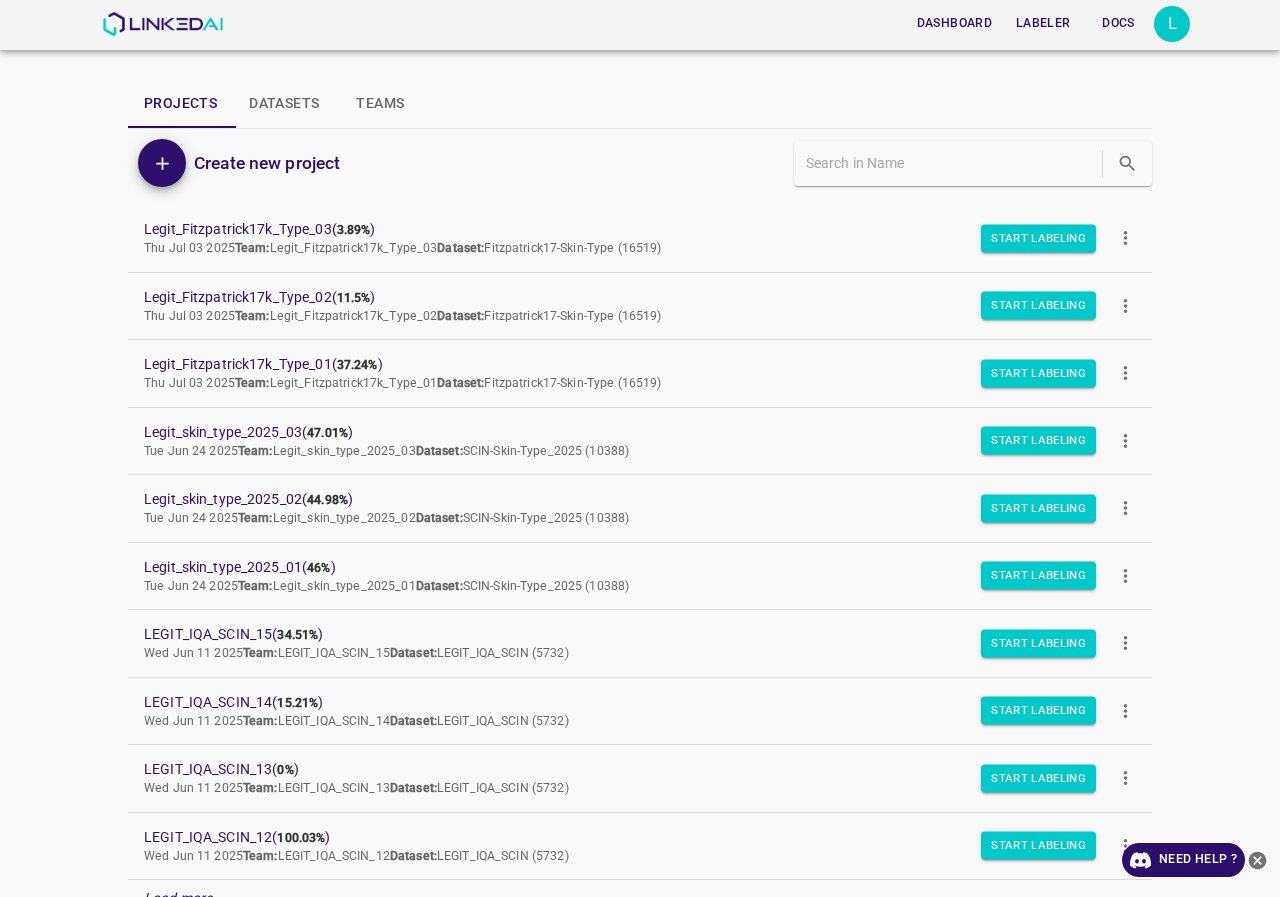 scroll, scrollTop: 0, scrollLeft: 0, axis: both 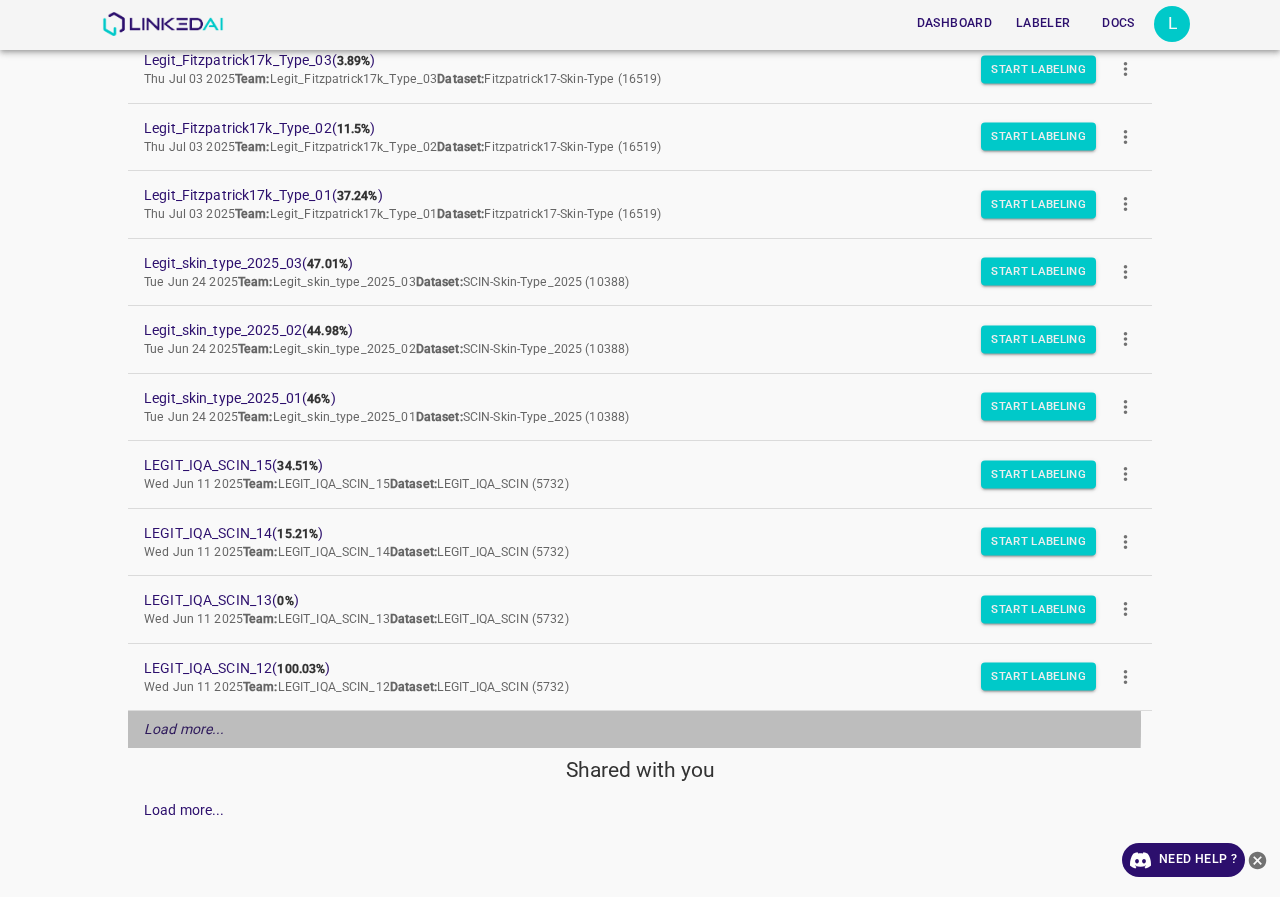 click on "Load more..." at bounding box center [184, 729] 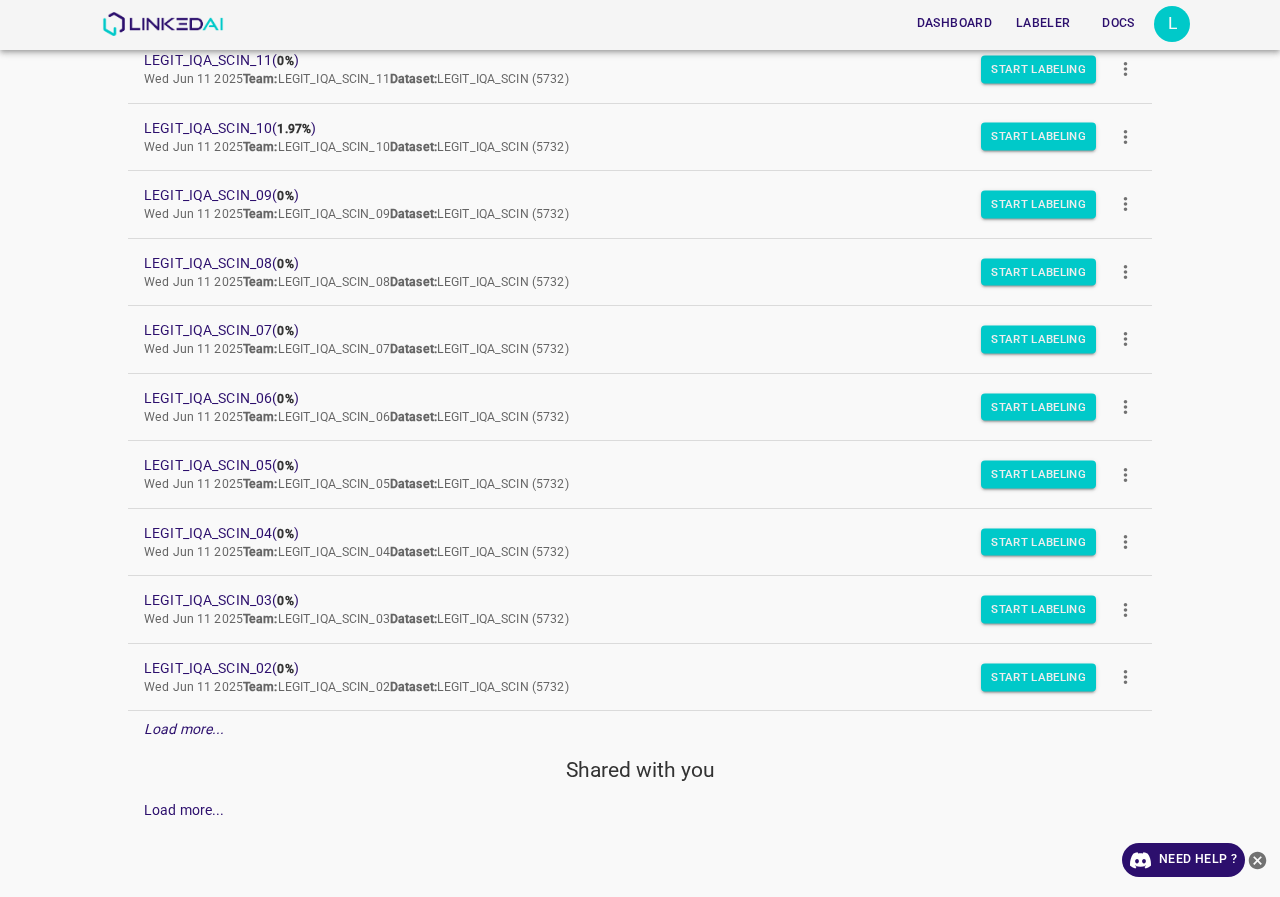click on "Load more..." at bounding box center (184, 729) 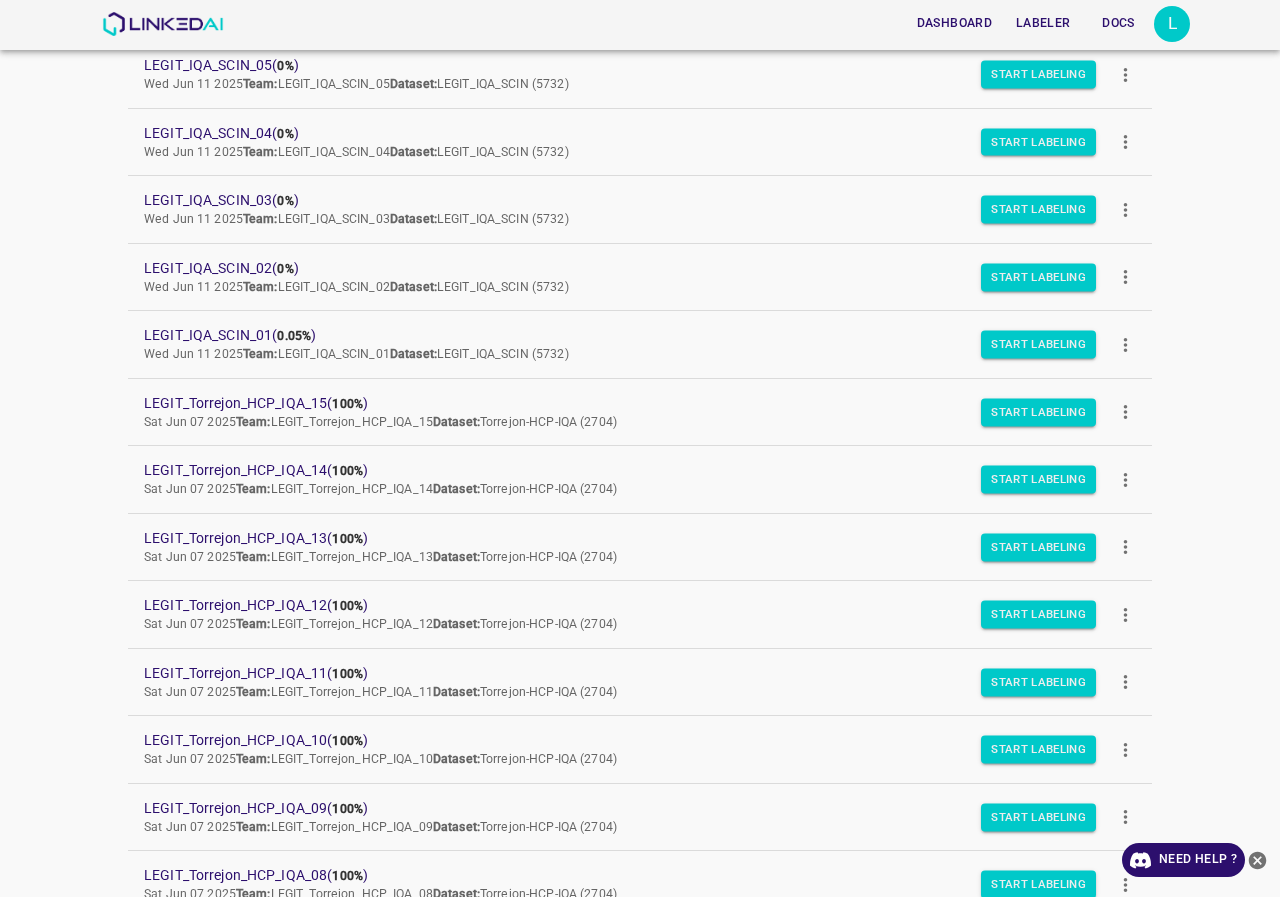 scroll, scrollTop: 1519, scrollLeft: 0, axis: vertical 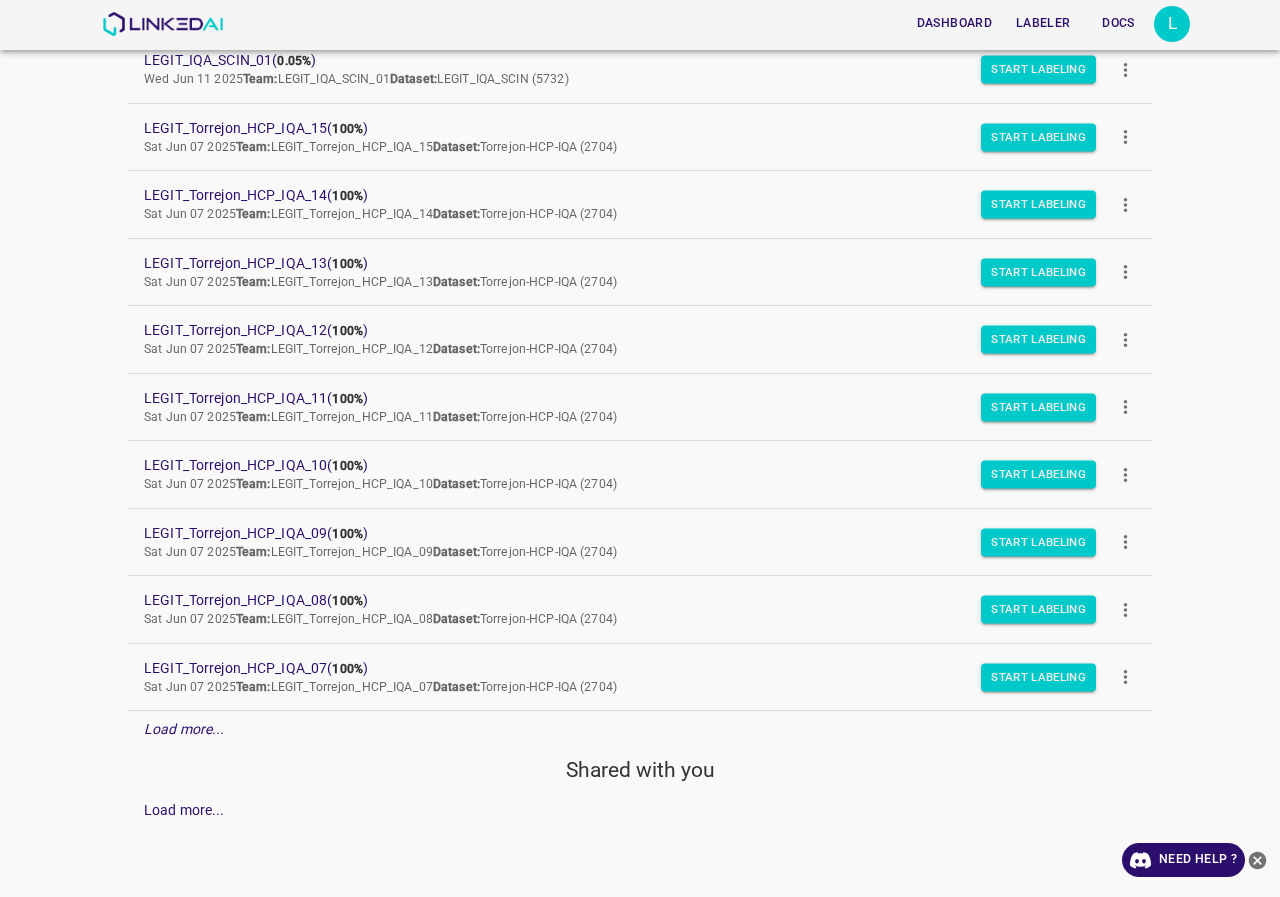 click on "Load more..." at bounding box center (184, 729) 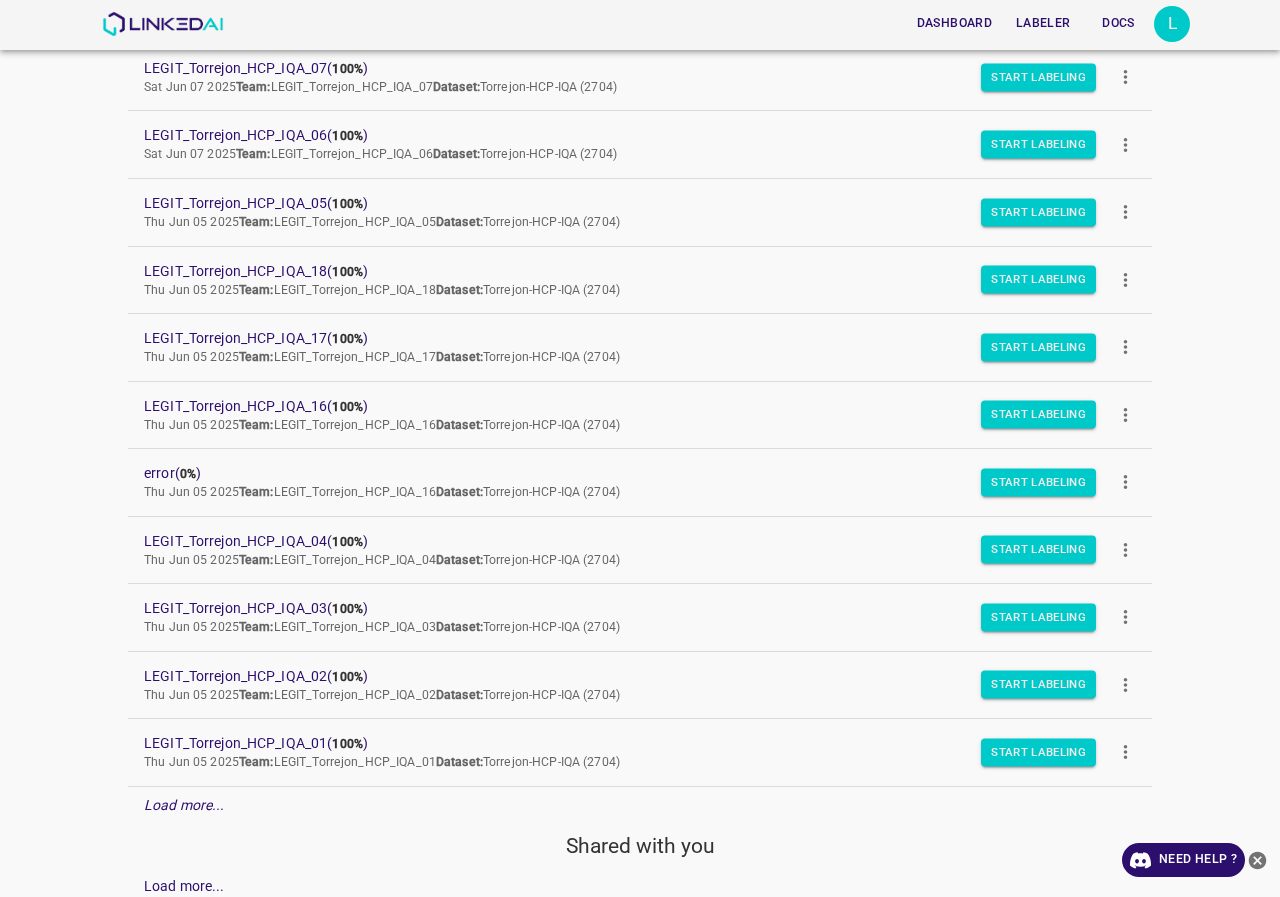 scroll, scrollTop: 2195, scrollLeft: 0, axis: vertical 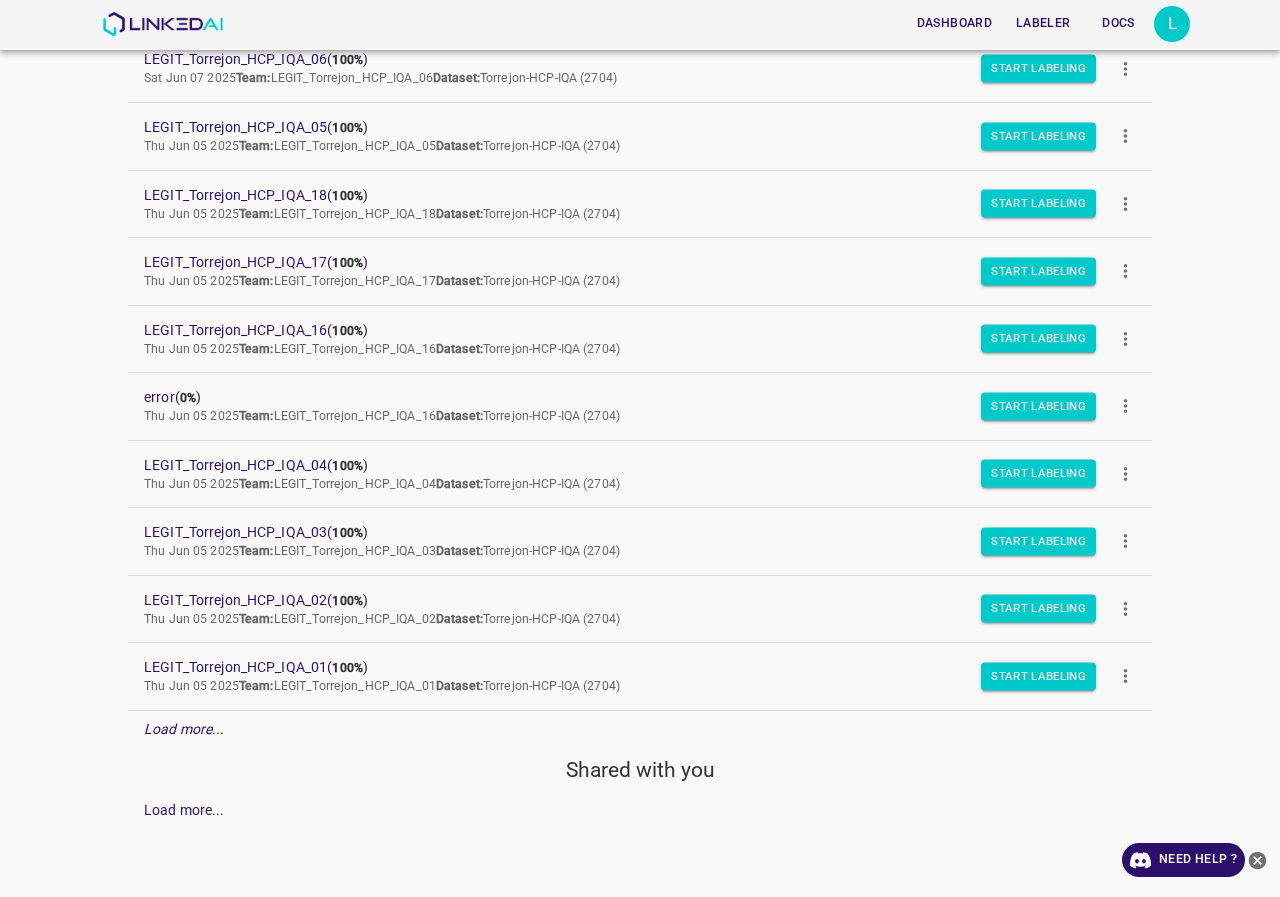 drag, startPoint x: 240, startPoint y: 664, endPoint x: 0, endPoint y: 605, distance: 247.1457 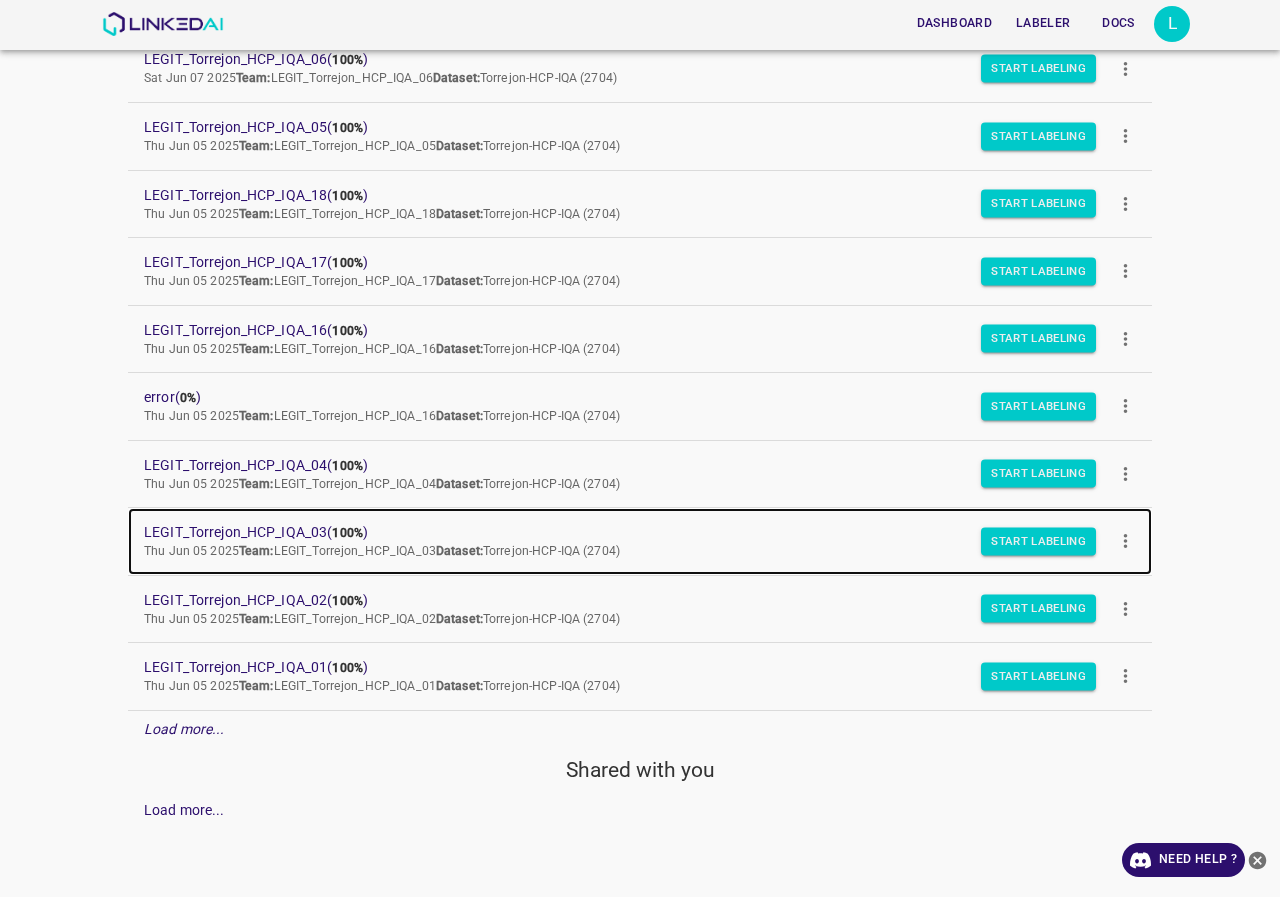 drag, startPoint x: 308, startPoint y: 532, endPoint x: 332, endPoint y: 538, distance: 24.738634 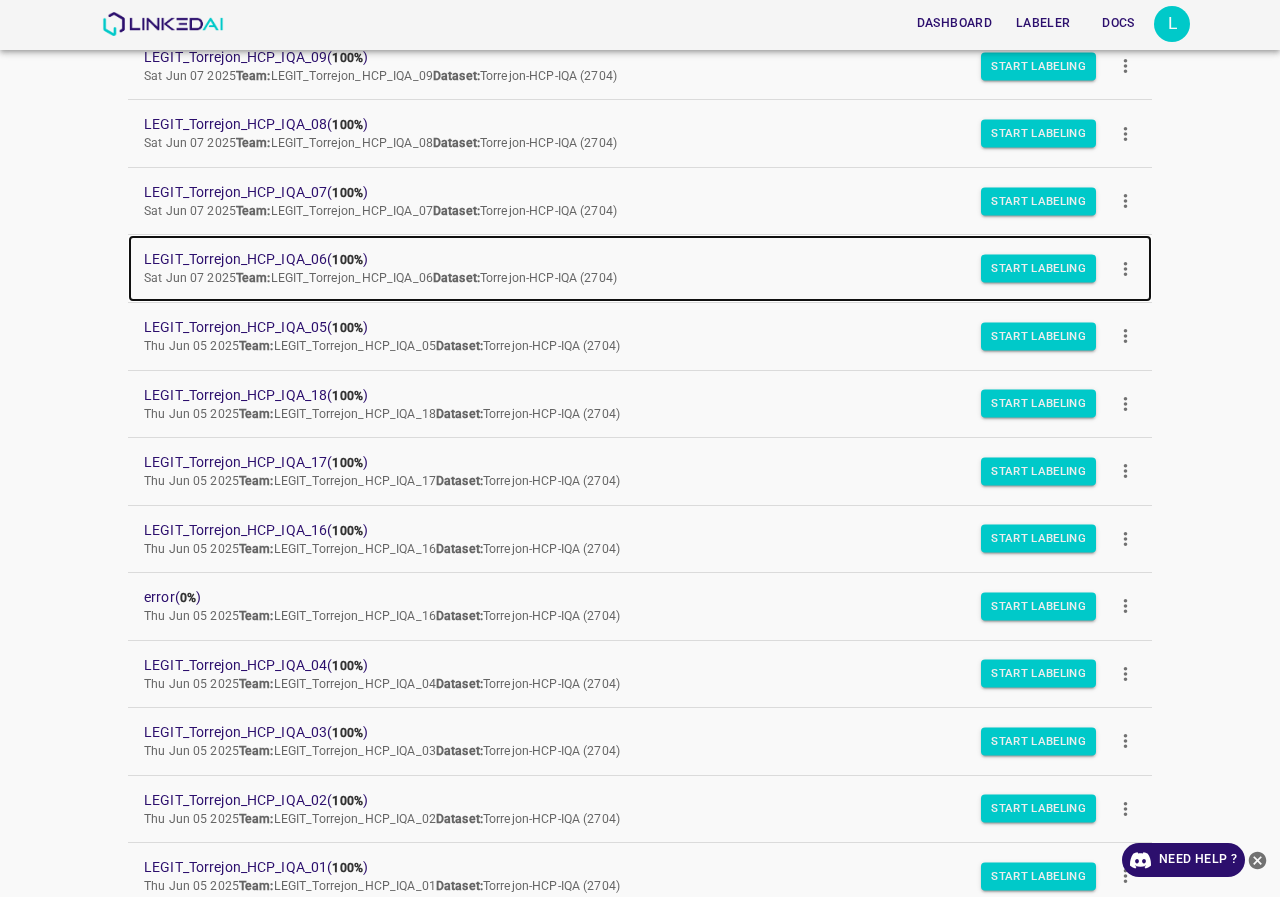 scroll, scrollTop: 1895, scrollLeft: 0, axis: vertical 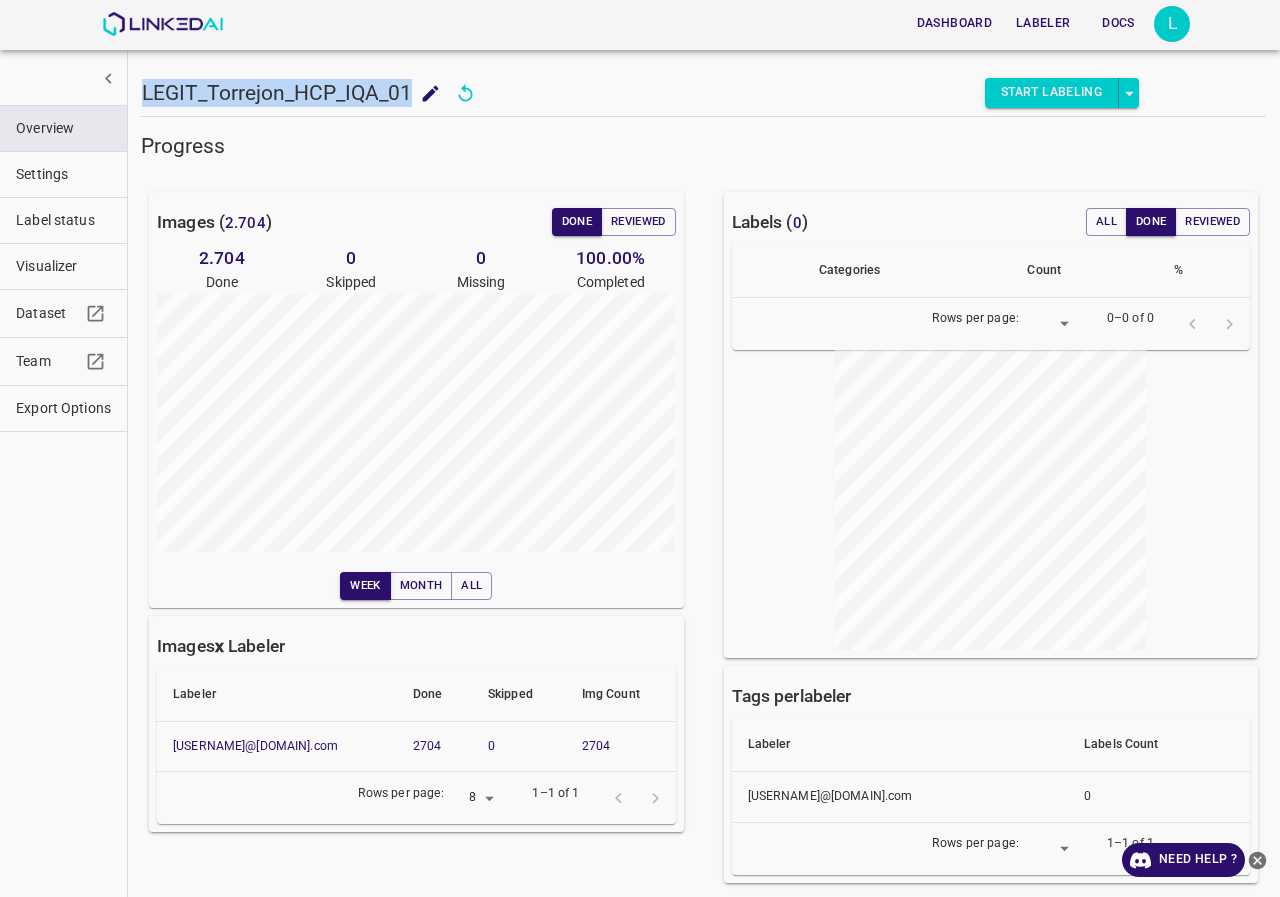 drag, startPoint x: 145, startPoint y: 90, endPoint x: 408, endPoint y: 86, distance: 263.03043 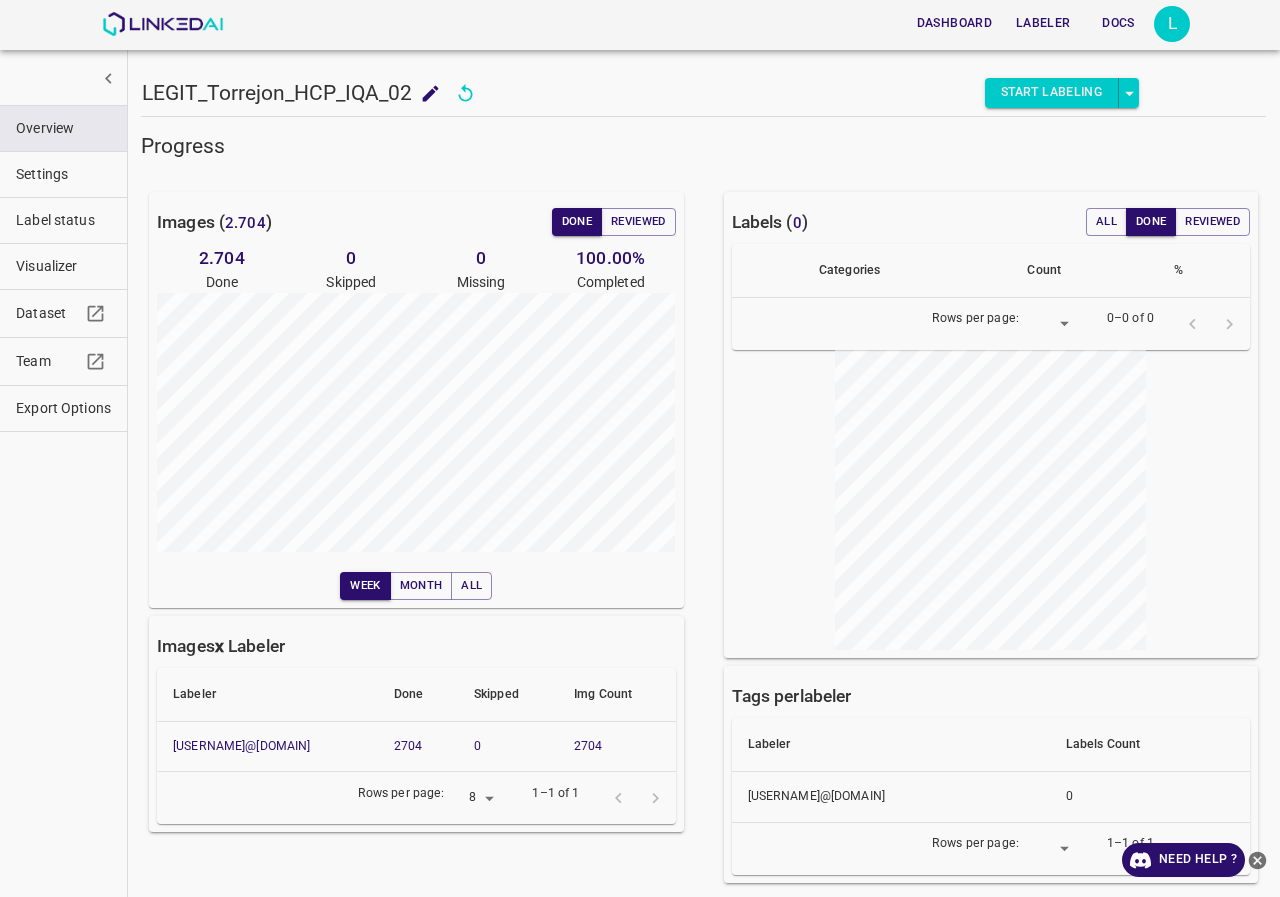 scroll, scrollTop: 0, scrollLeft: 0, axis: both 